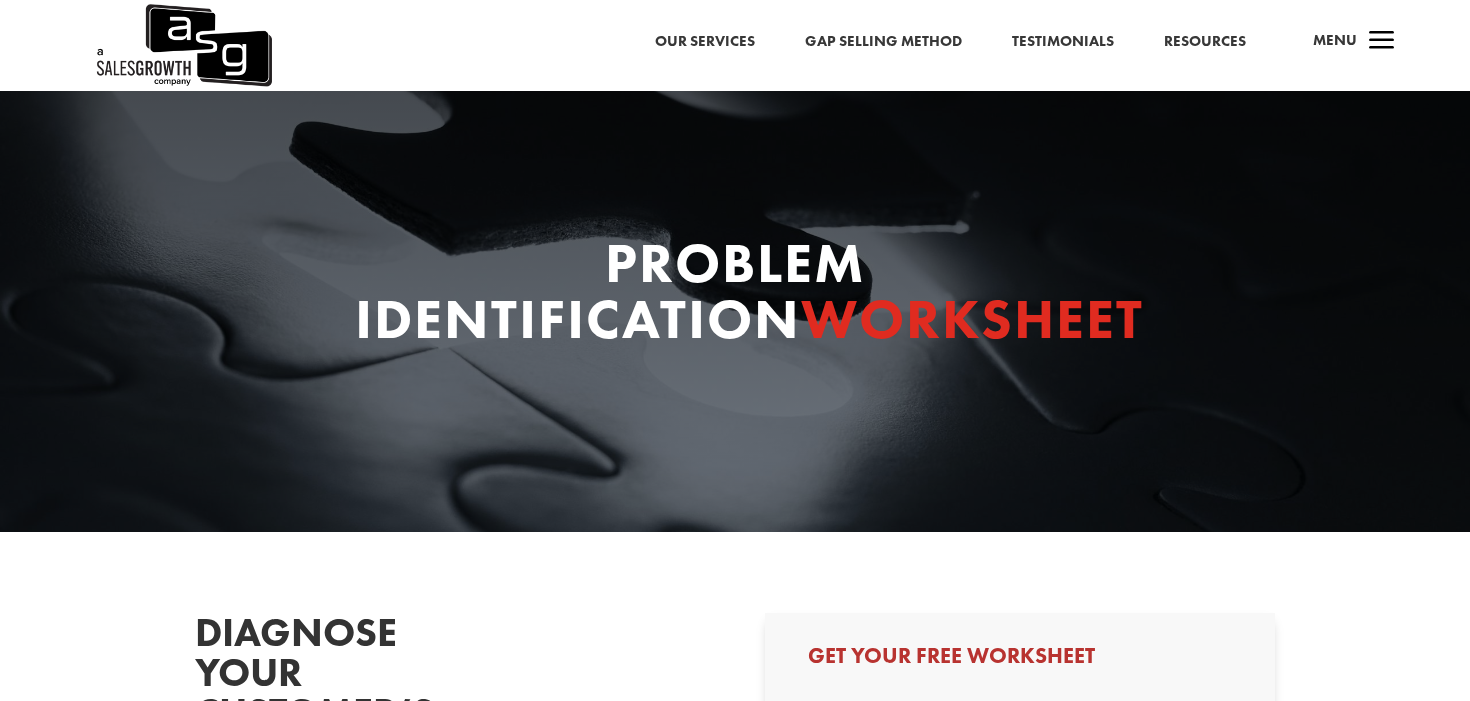 scroll, scrollTop: 0, scrollLeft: 0, axis: both 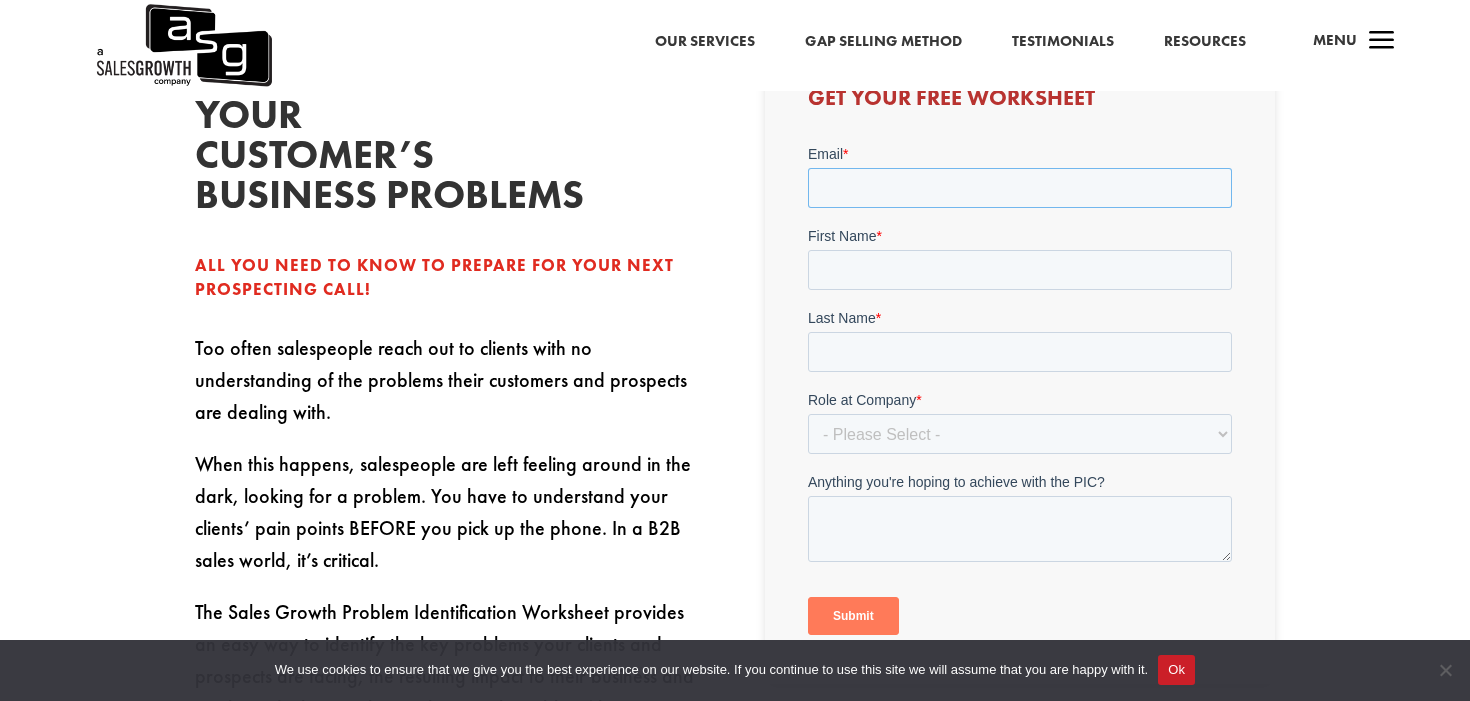 click on "Email *" at bounding box center [1019, 187] 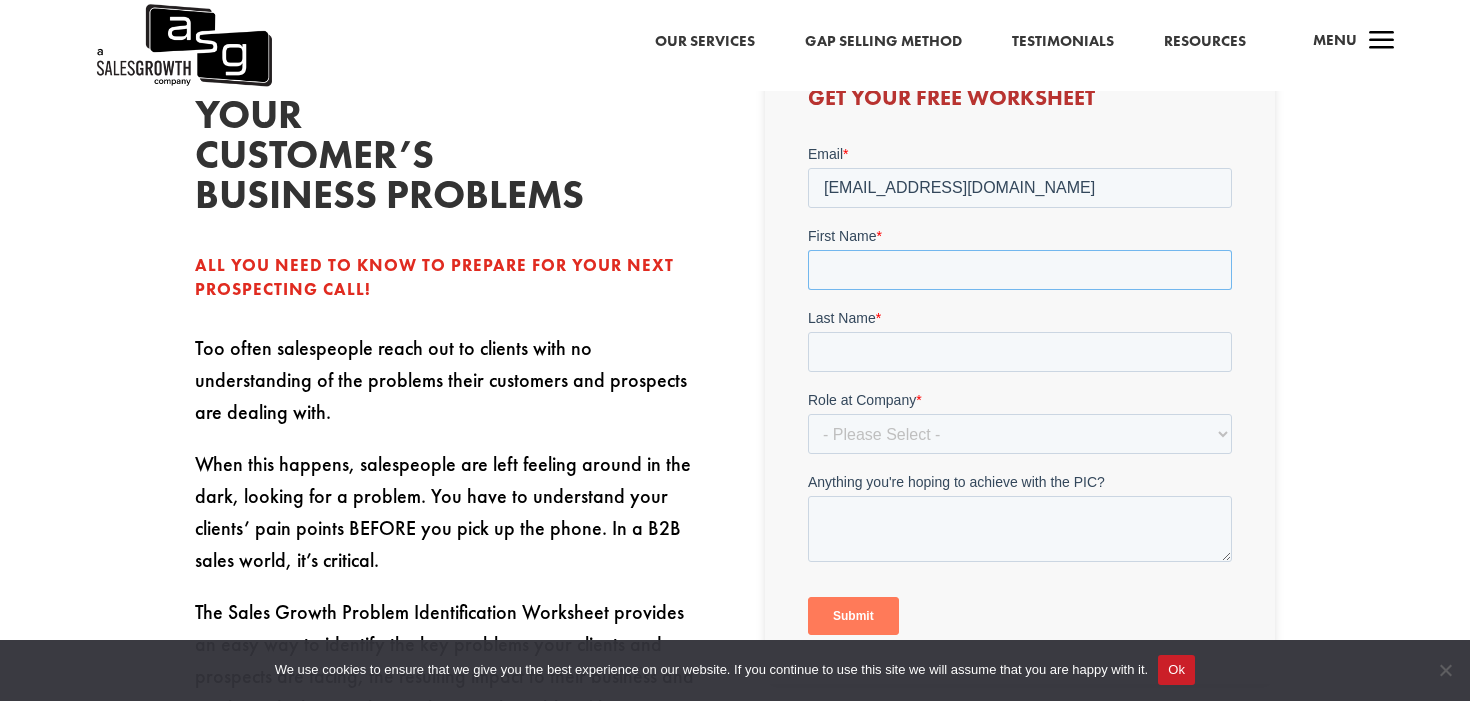 click on "First Name *" at bounding box center [1019, 269] 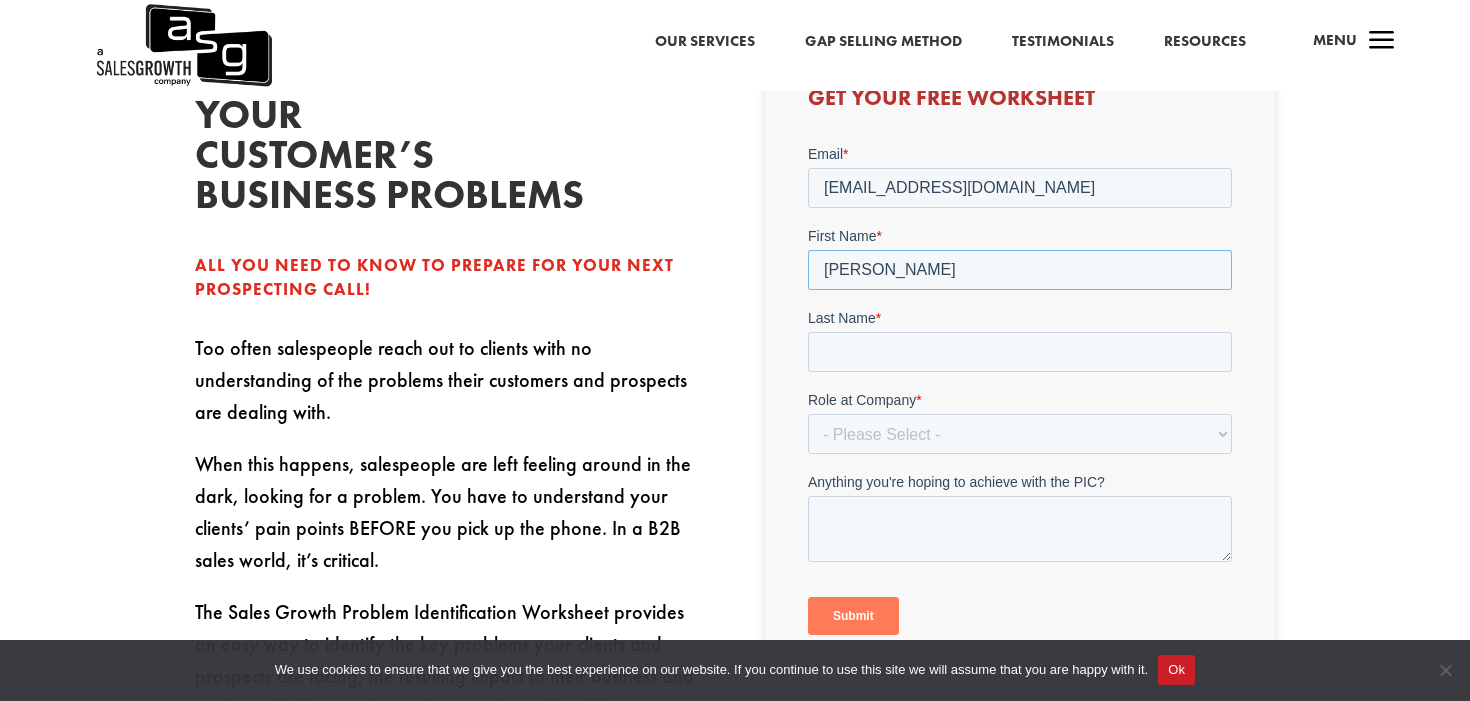type on "[PERSON_NAME]" 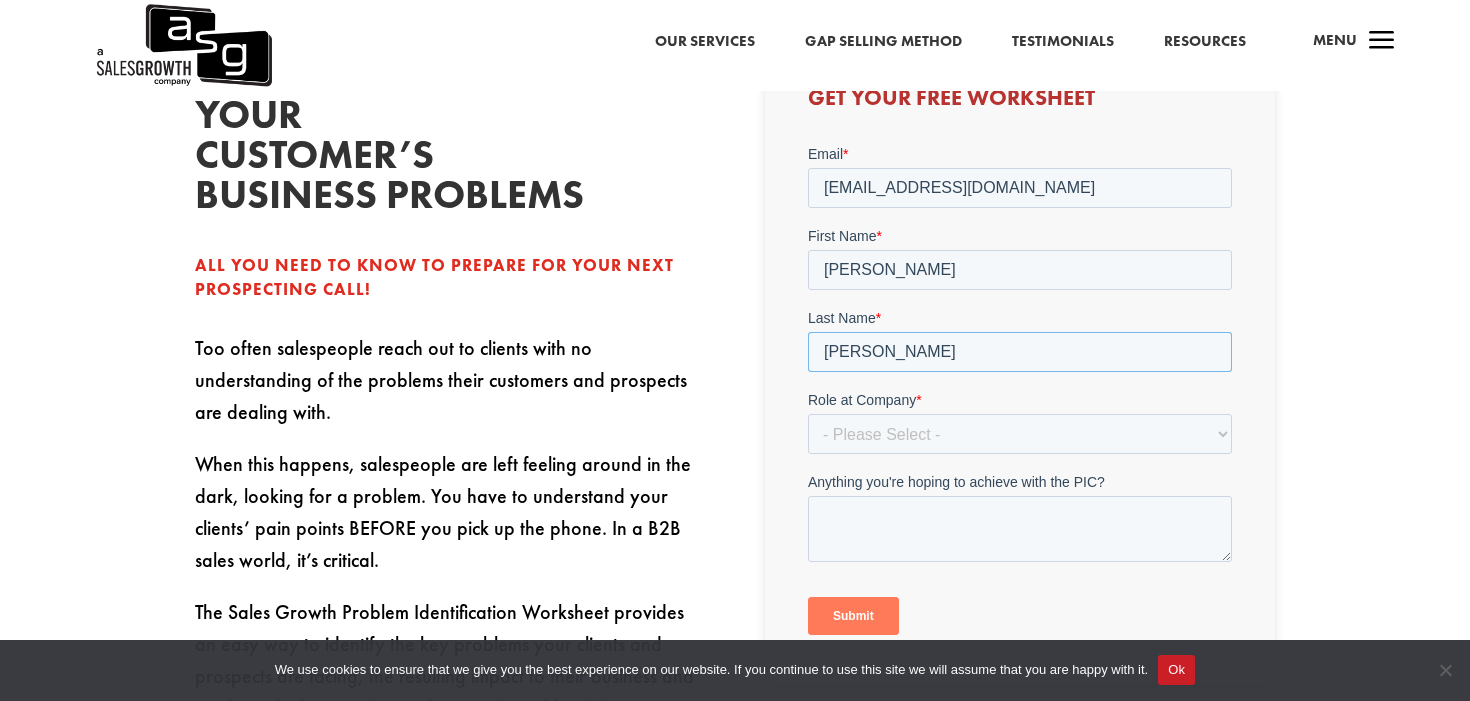 type on "[PERSON_NAME]" 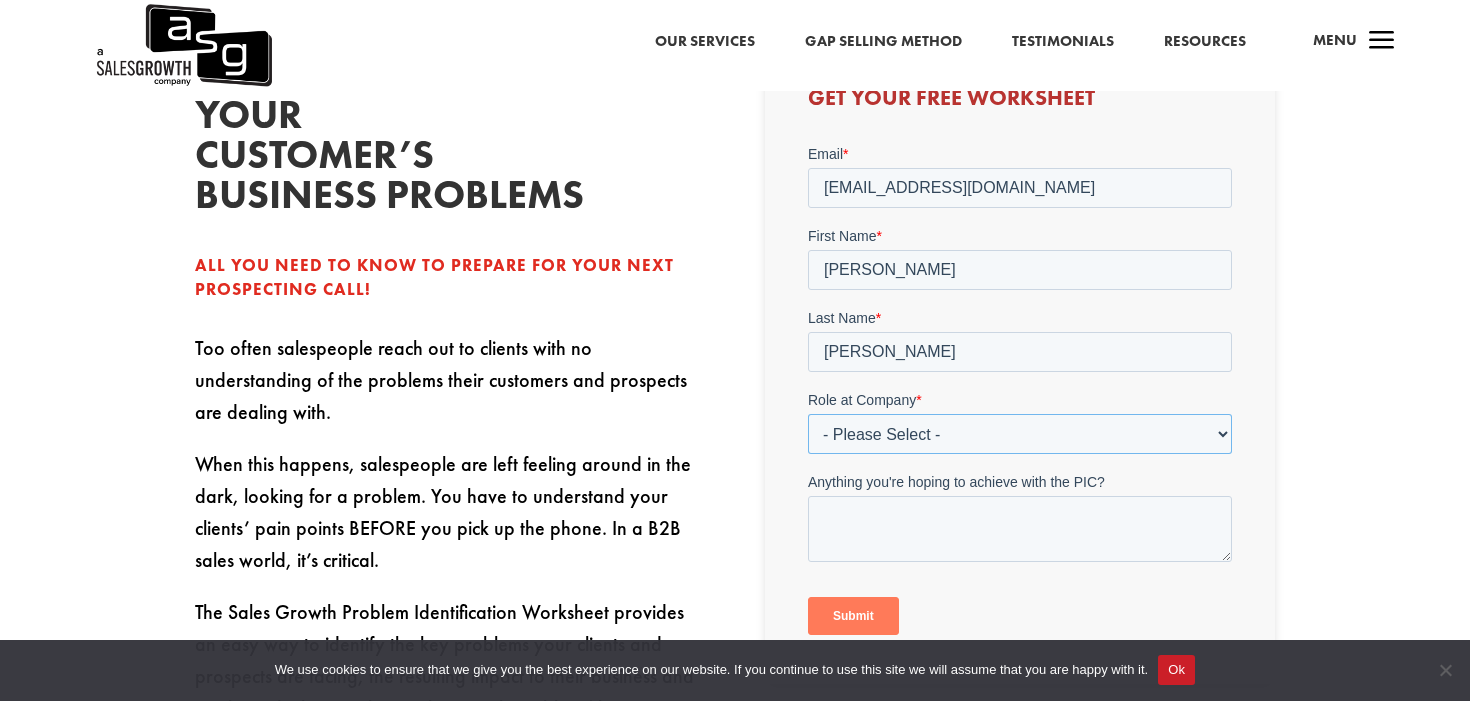 click on "- Please Select - C-Level (CRO, CSO, etc) Senior Leadership (VP of Sales, VP of Enablement, etc) Director/Manager (Sales Director, Regional Sales Manager, etc) Individual Contributor (AE, SDR, CSM, etc) Other" at bounding box center (1019, 433) 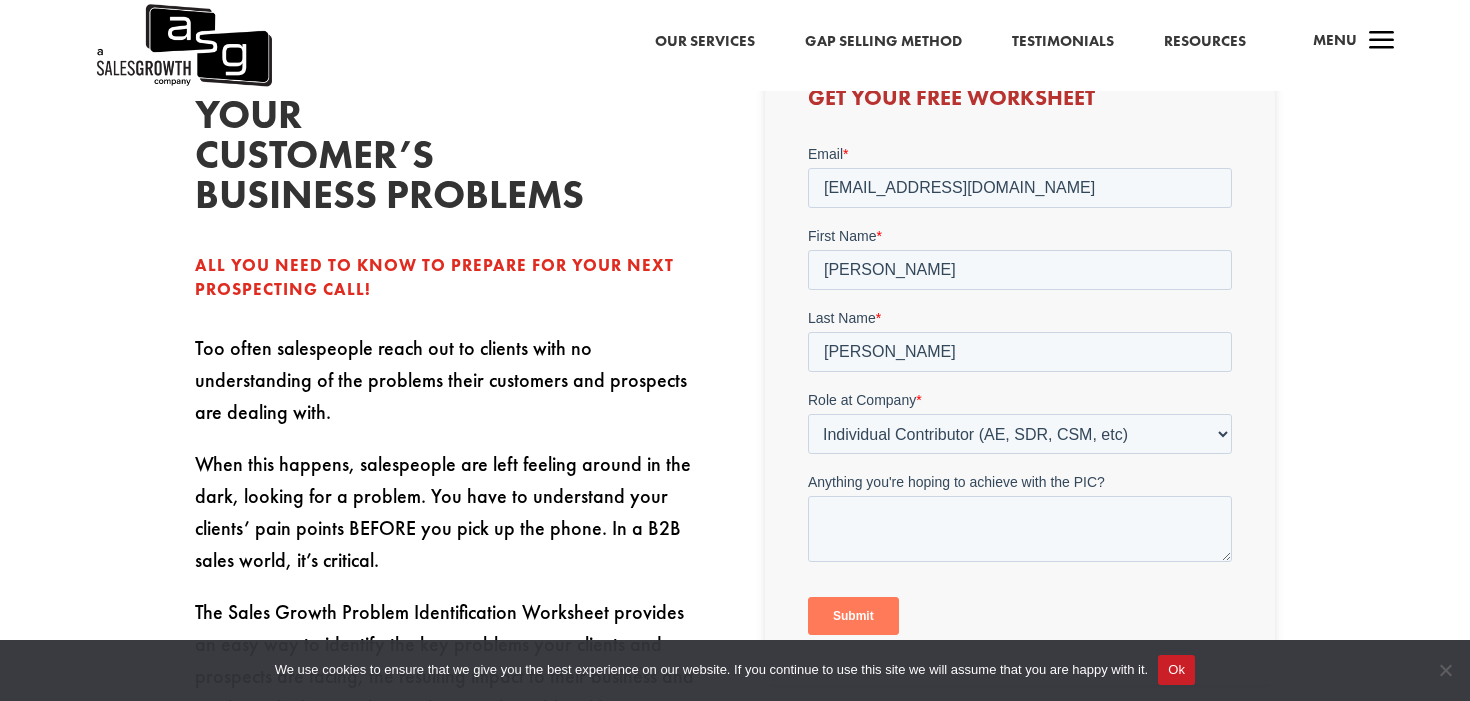 click on "Diagnose your customer’s business problems
All you need to know to prepare for your next prospecting call!
Too often salespeople reach out to clients with no understanding of the problems their customers and prospects are dealing with.
When this happens, salespeople are left feeling around in the dark, looking for a problem. You have to understand your clients’ pain points BEFORE you pick up the phone. In a B2B sales world, it’s critical.
The Sales Growth Problem Identification Worksheet provides an easy way to identify the key problems your clients and prospects are facing, the resulting impact to their business and goals, and what you know about each problem (the root cause, possible solutions, etc.).
Do you know enough about each issue to be the solution? Read more in [PERSON_NAME] blog post:  Grow Sales Through Your Customers’ Pain ." at bounding box center (735, 608) 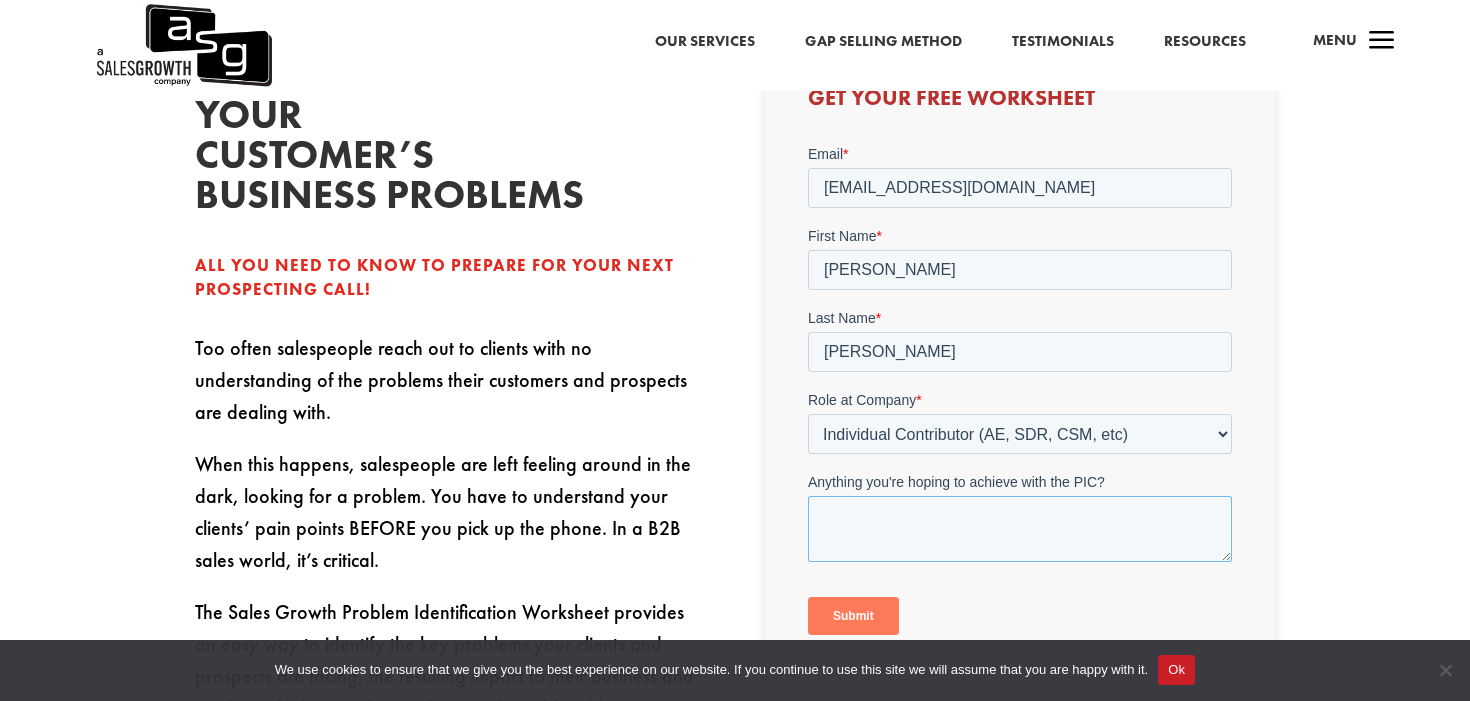 click on "Anything you're hoping to achieve with the PIC?" at bounding box center (1019, 528) 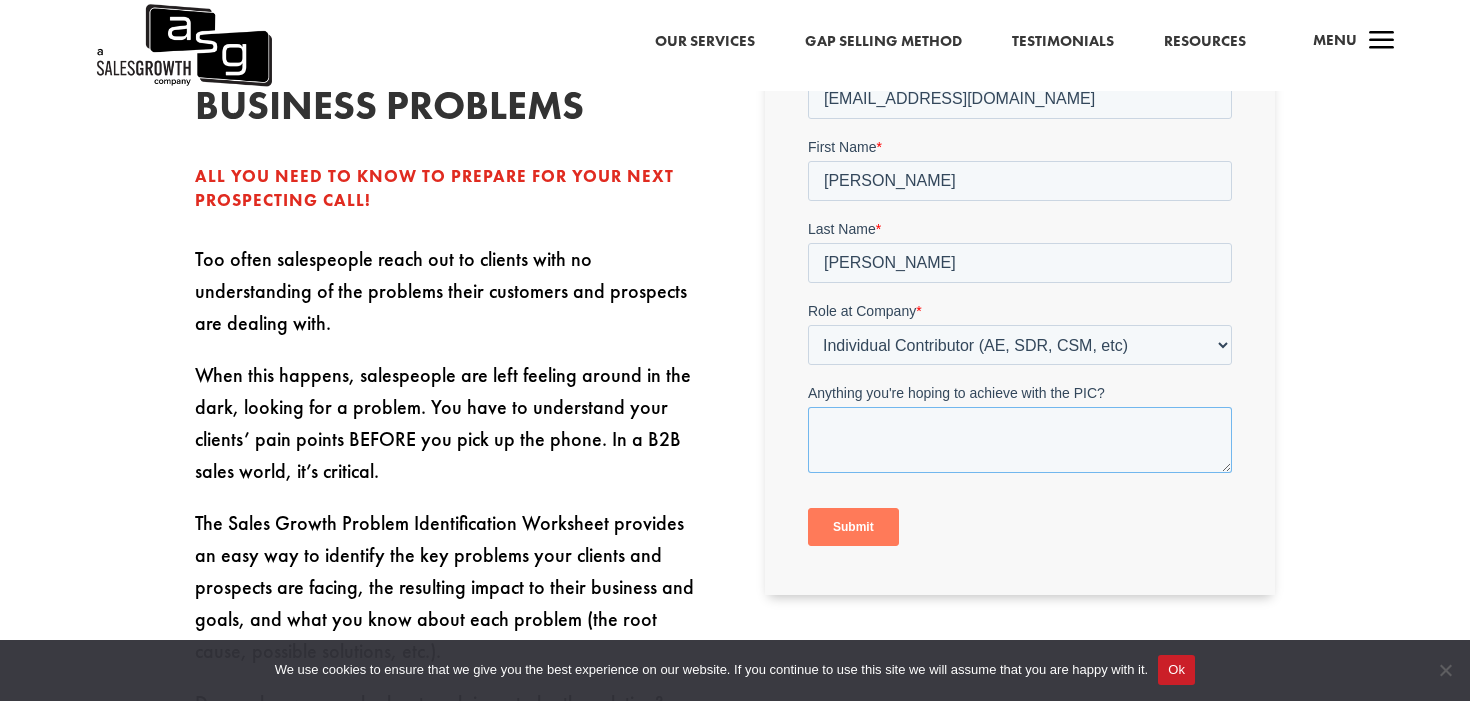 scroll, scrollTop: 649, scrollLeft: 0, axis: vertical 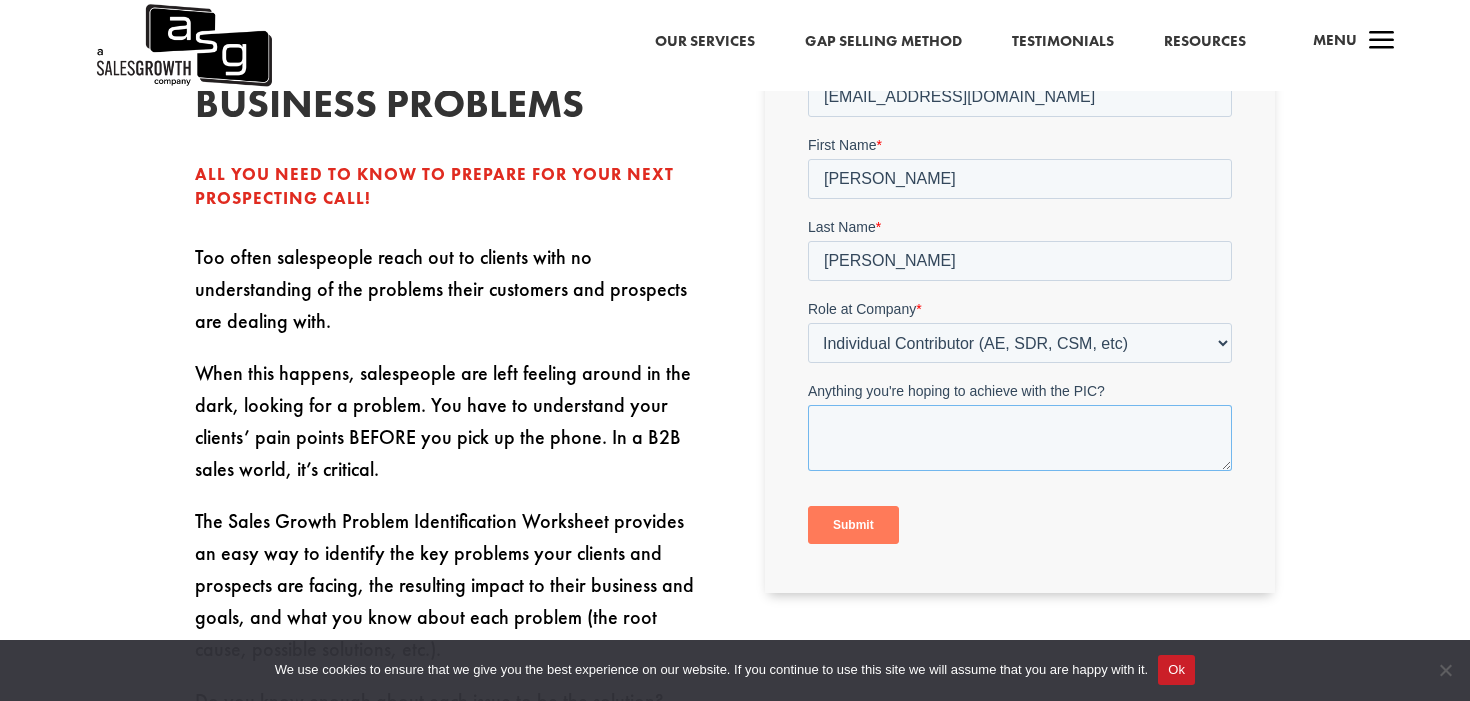 click on "Anything you're hoping to achieve with the PIC?" at bounding box center [1019, 437] 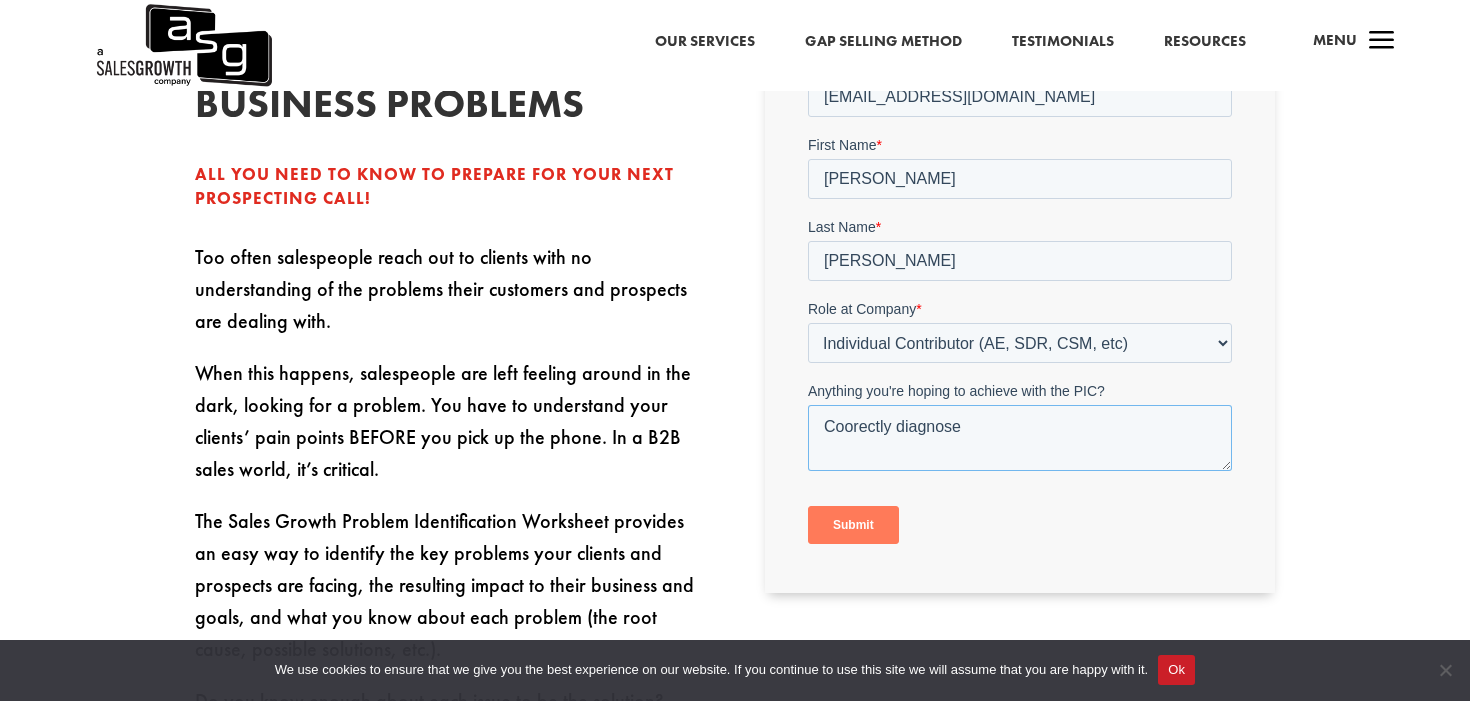 click on "Coorectly diagnose" at bounding box center [1019, 437] 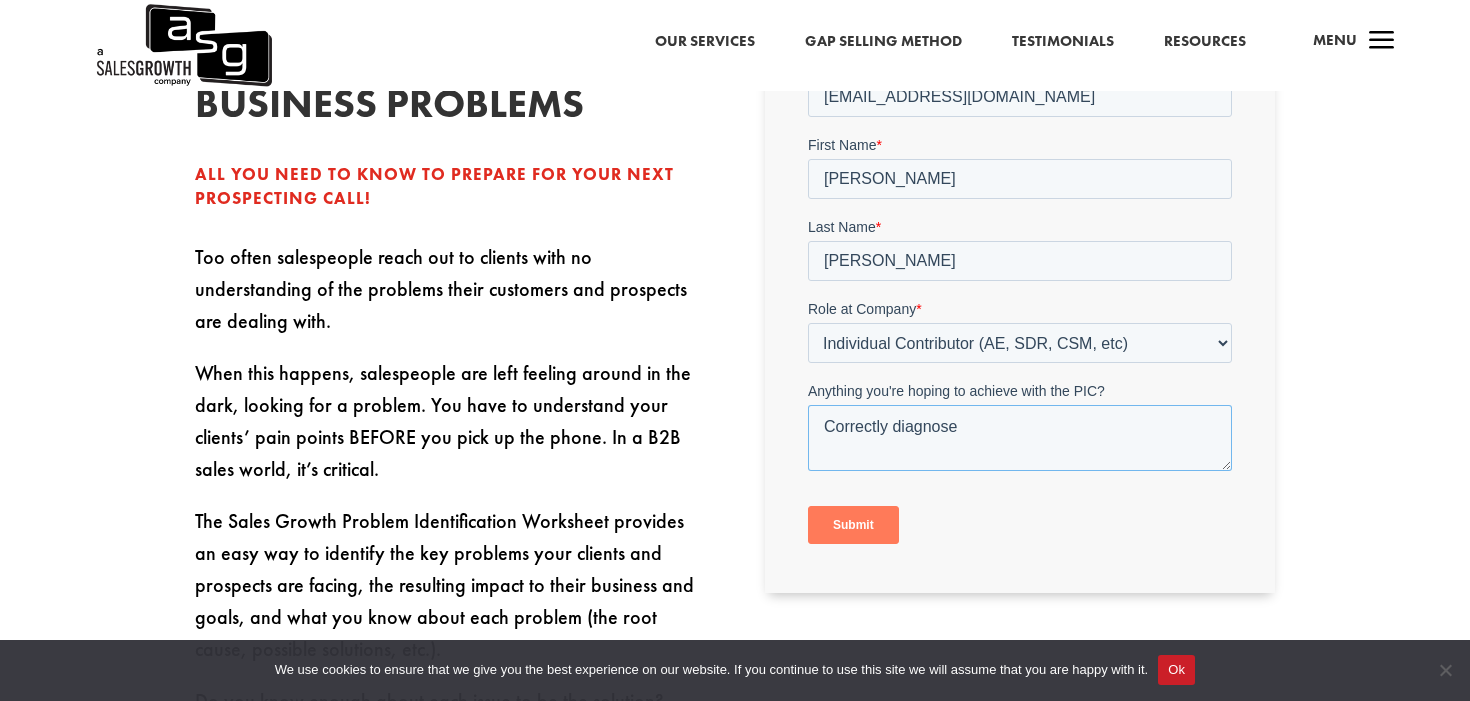 click on "Correctly diagnose" at bounding box center [1019, 437] 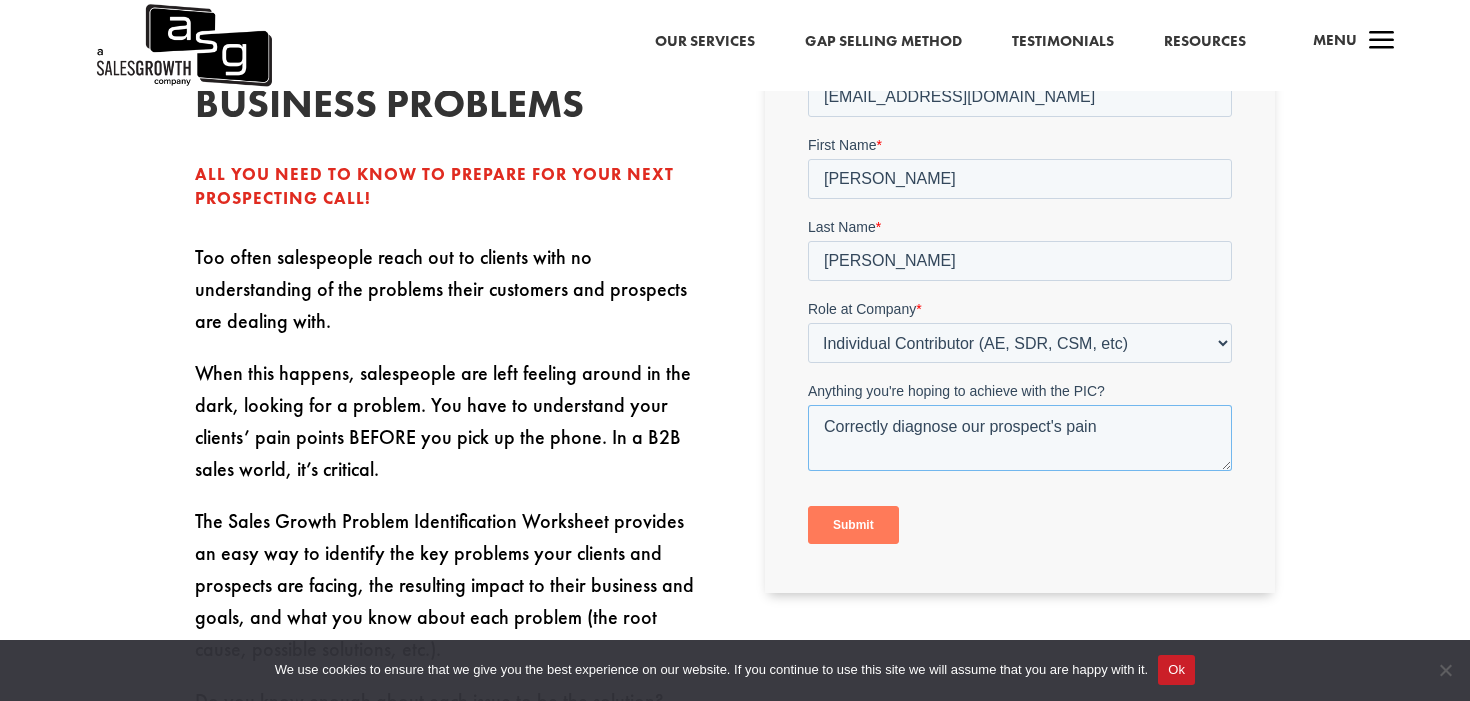 click on "Correctly diagnose our prospect's pain" at bounding box center [1019, 437] 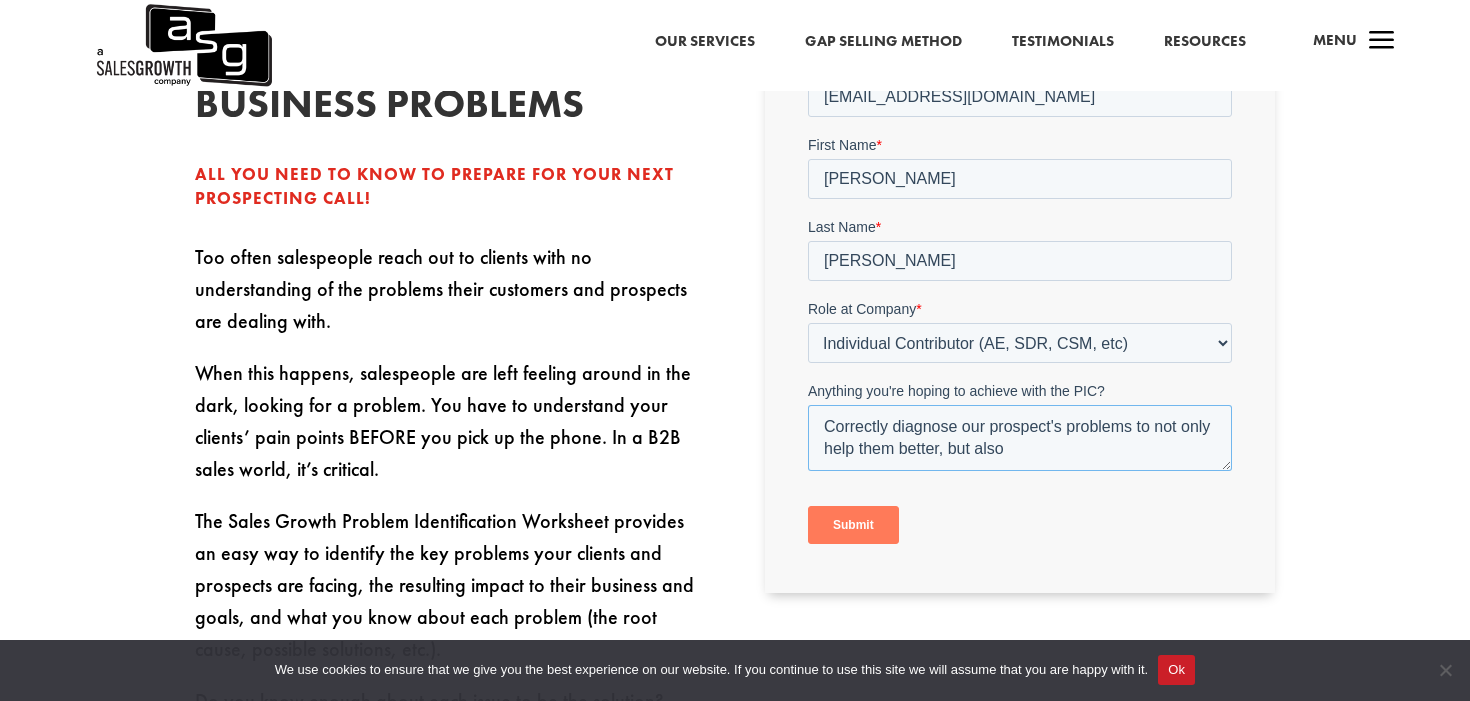 drag, startPoint x: 1046, startPoint y: 454, endPoint x: 1141, endPoint y: 429, distance: 98.23441 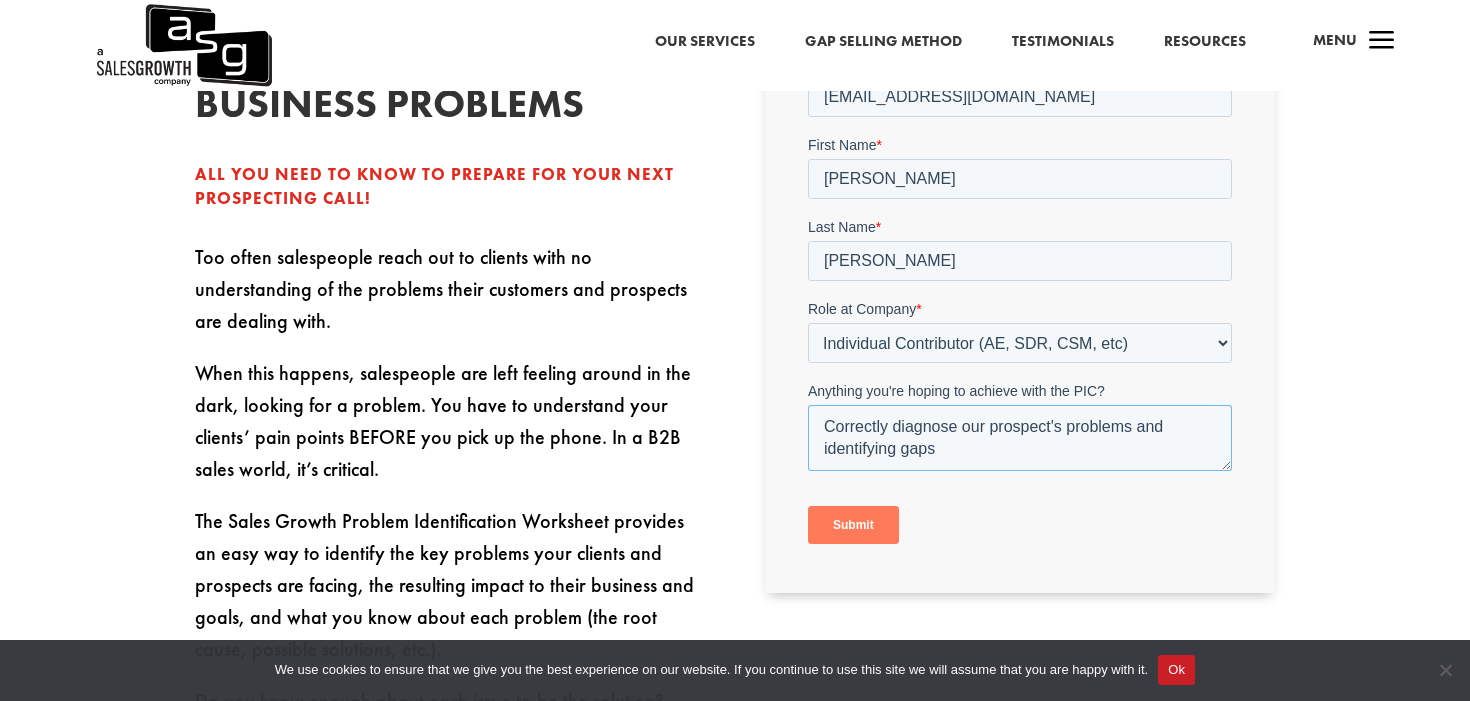 click on "Correctly diagnose our prospect's problems and identifying gaps" at bounding box center (1019, 437) 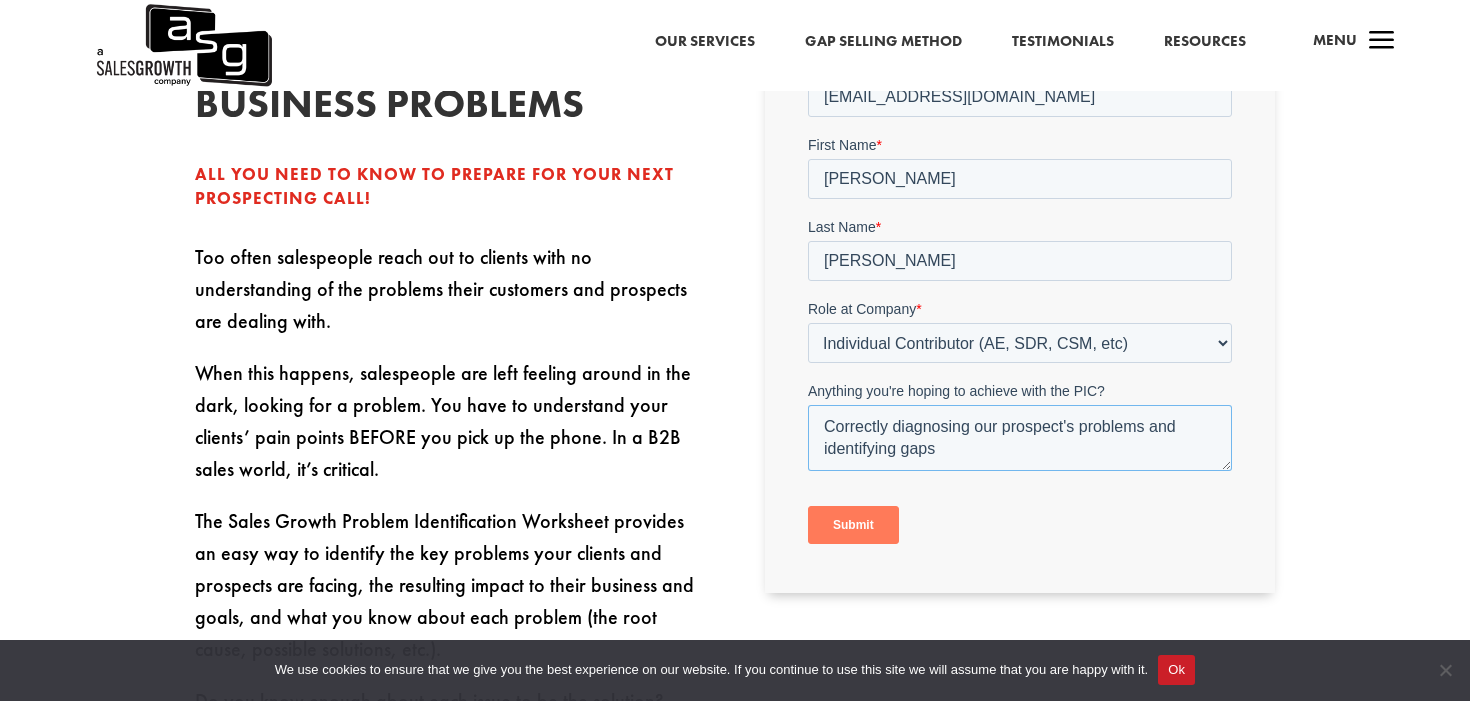 click on "Correctly diagnosing our prospect's problems and identifying gaps" at bounding box center [1019, 437] 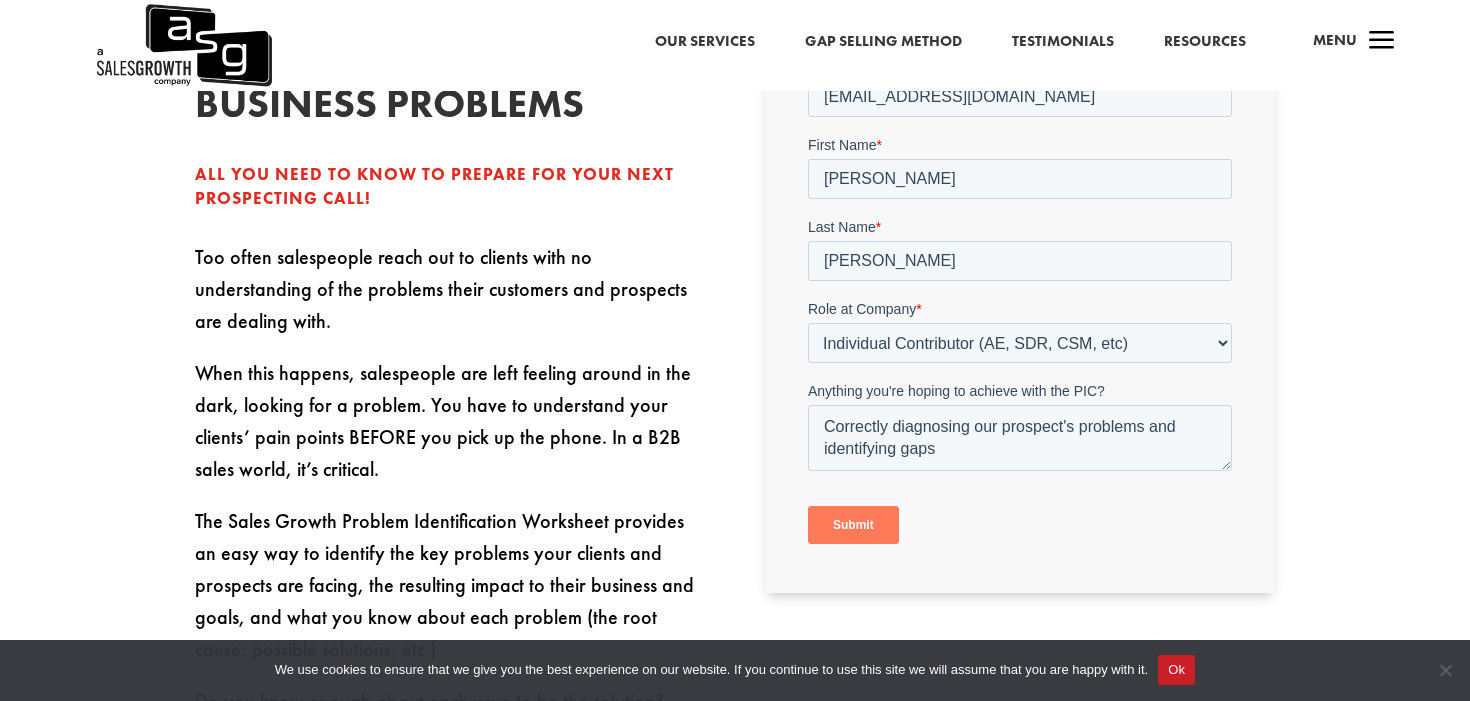 click on "Submit" at bounding box center (852, 524) 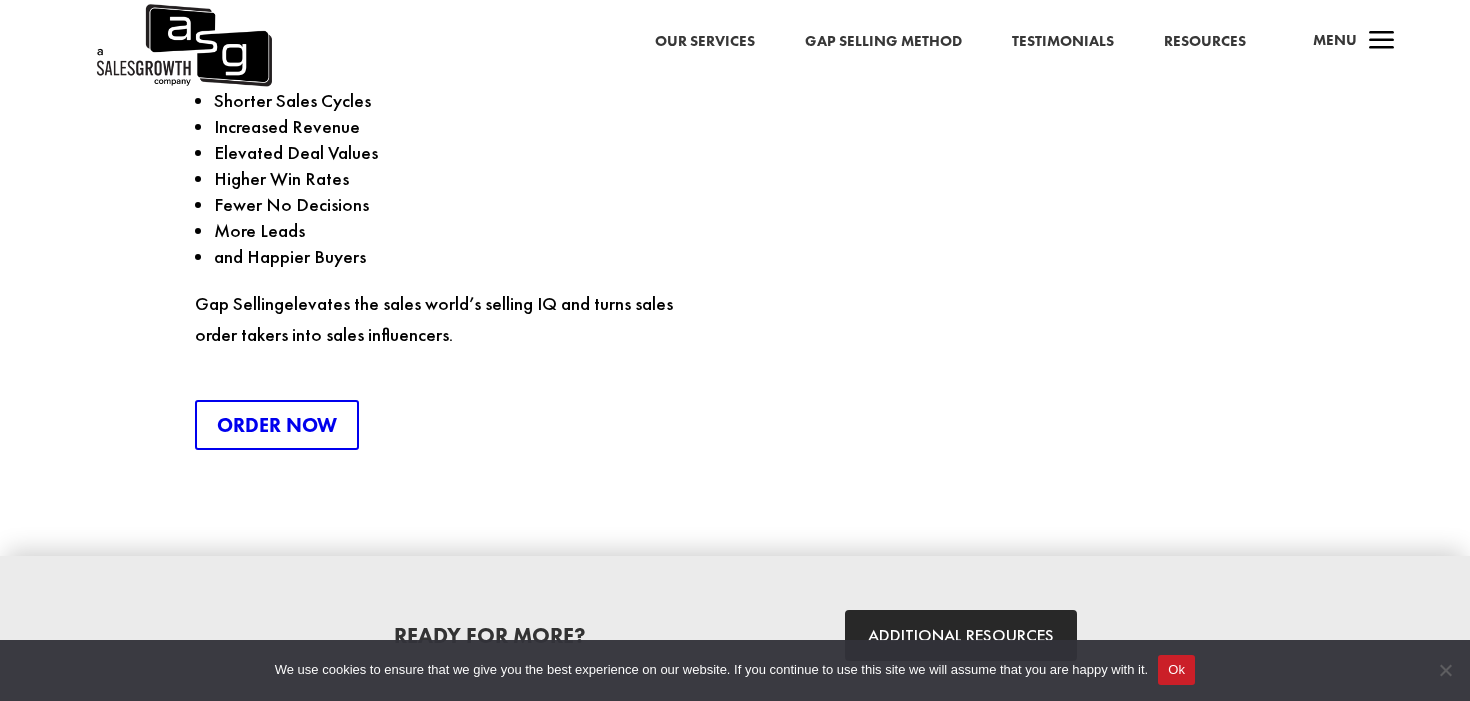 scroll, scrollTop: 2776, scrollLeft: 0, axis: vertical 